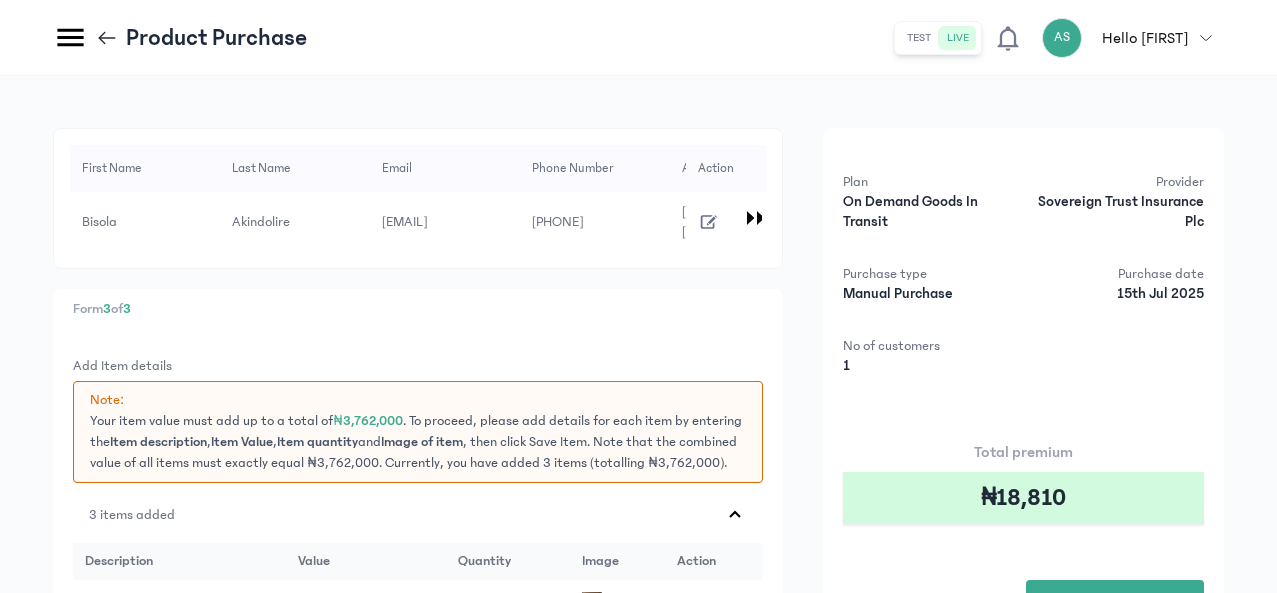 scroll, scrollTop: 0, scrollLeft: 0, axis: both 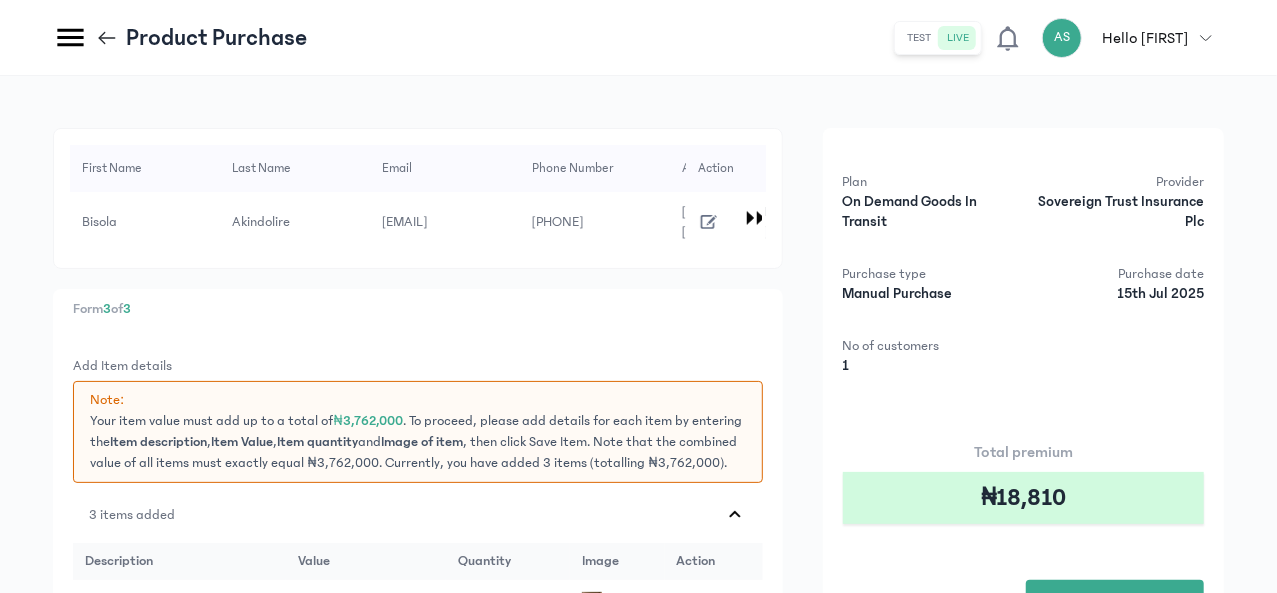 click on "Customers" at bounding box center [-156, 417] 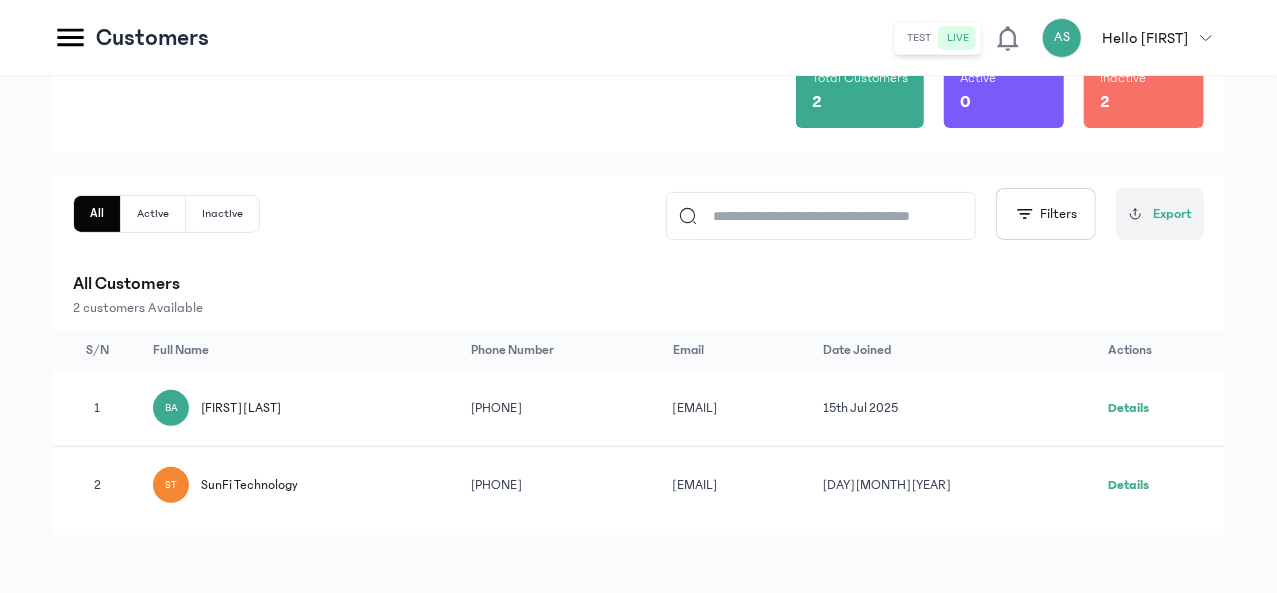 scroll, scrollTop: 137, scrollLeft: 0, axis: vertical 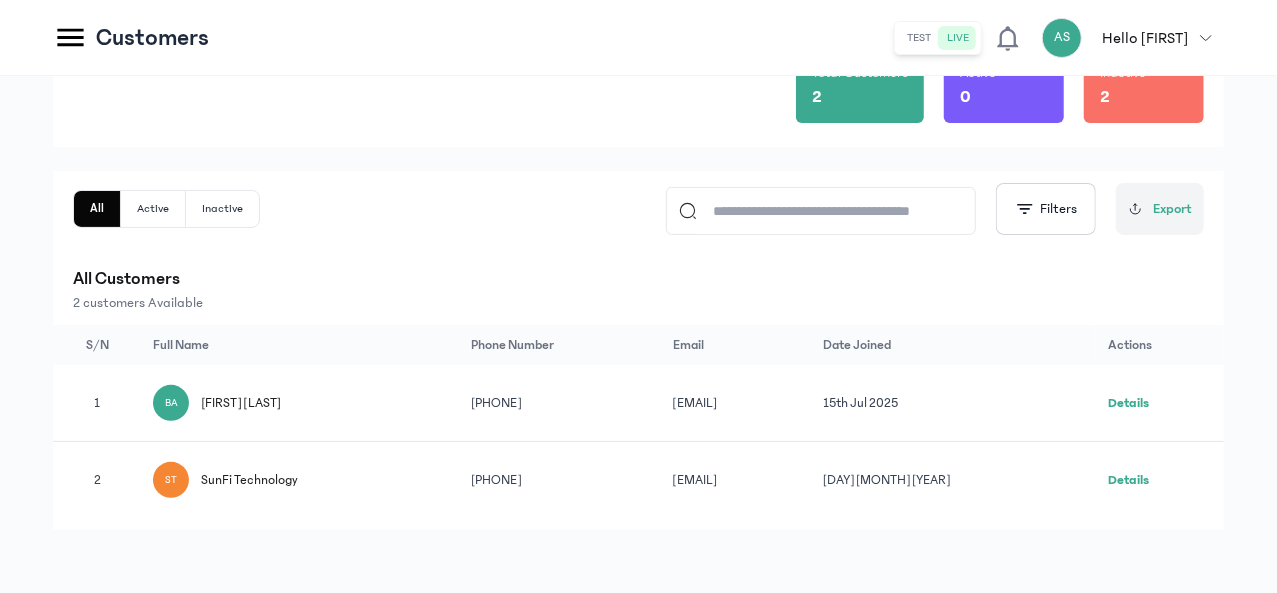 click on "Details" 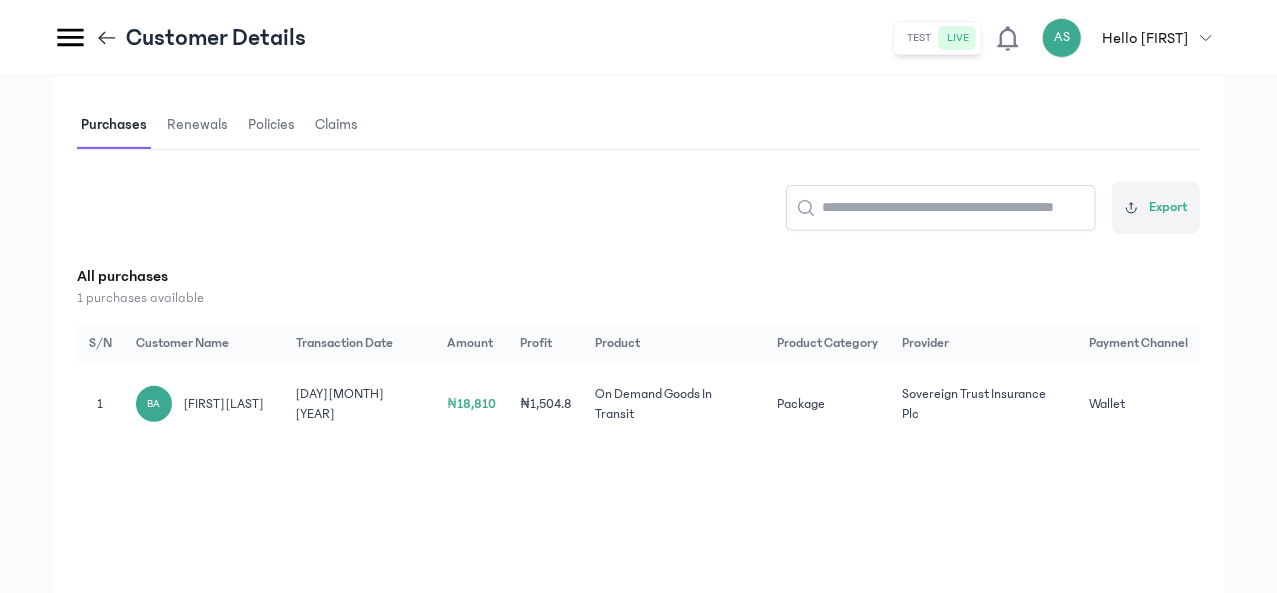 scroll, scrollTop: 316, scrollLeft: 0, axis: vertical 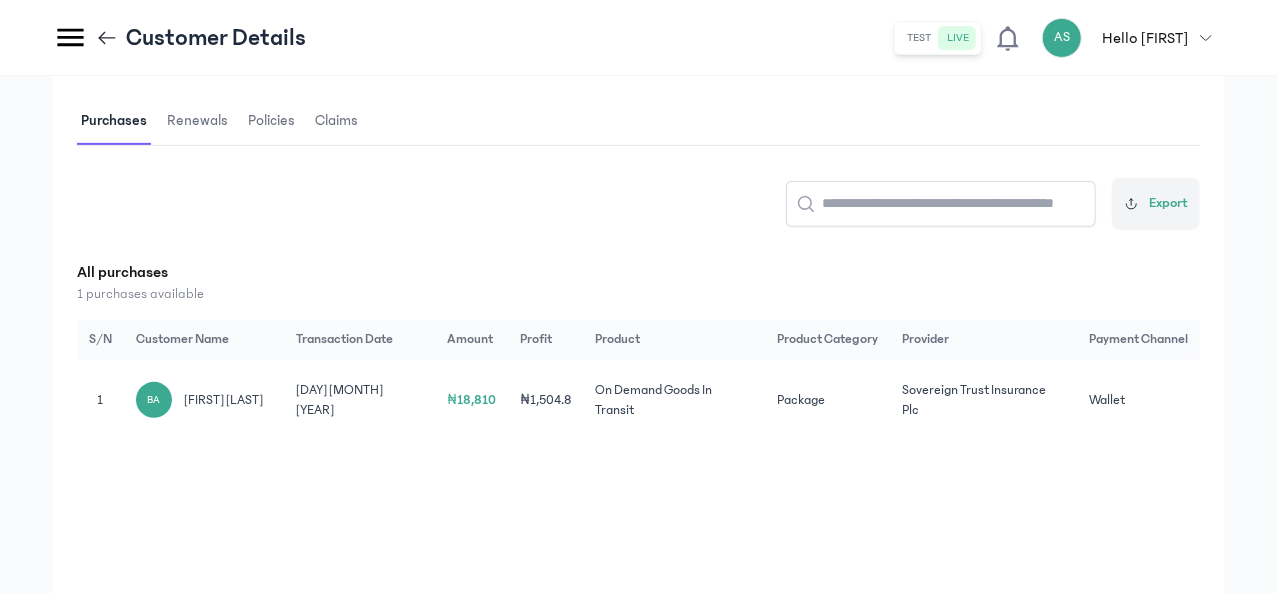 click on "Renewals" at bounding box center (197, 121) 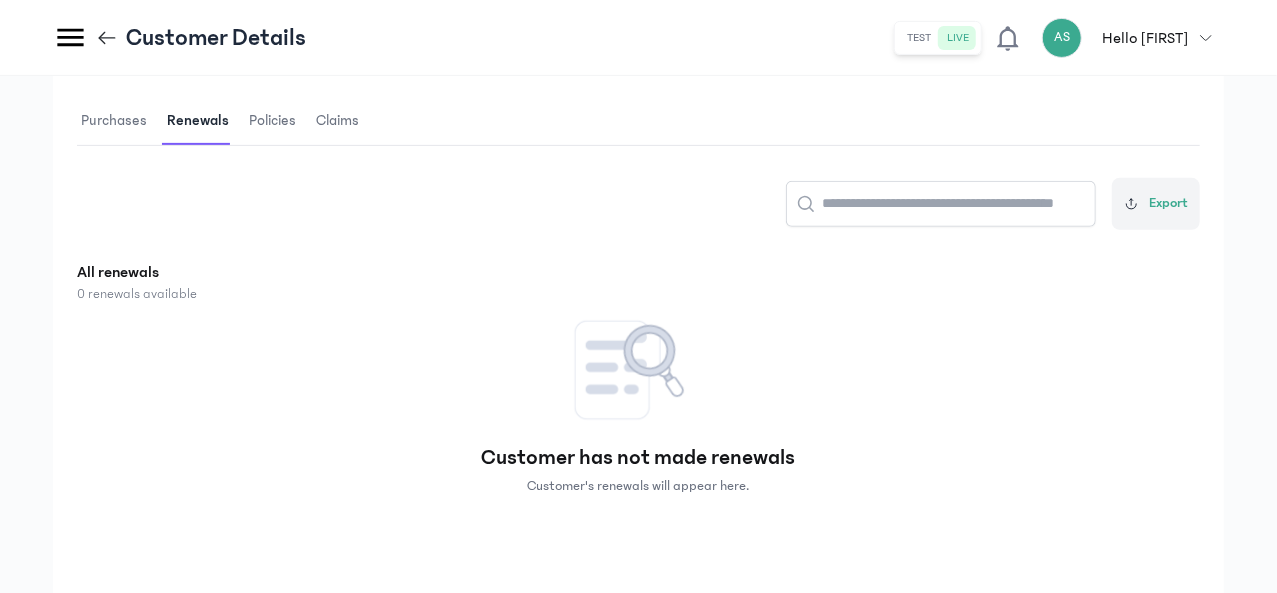 click on "Policies" at bounding box center (272, 121) 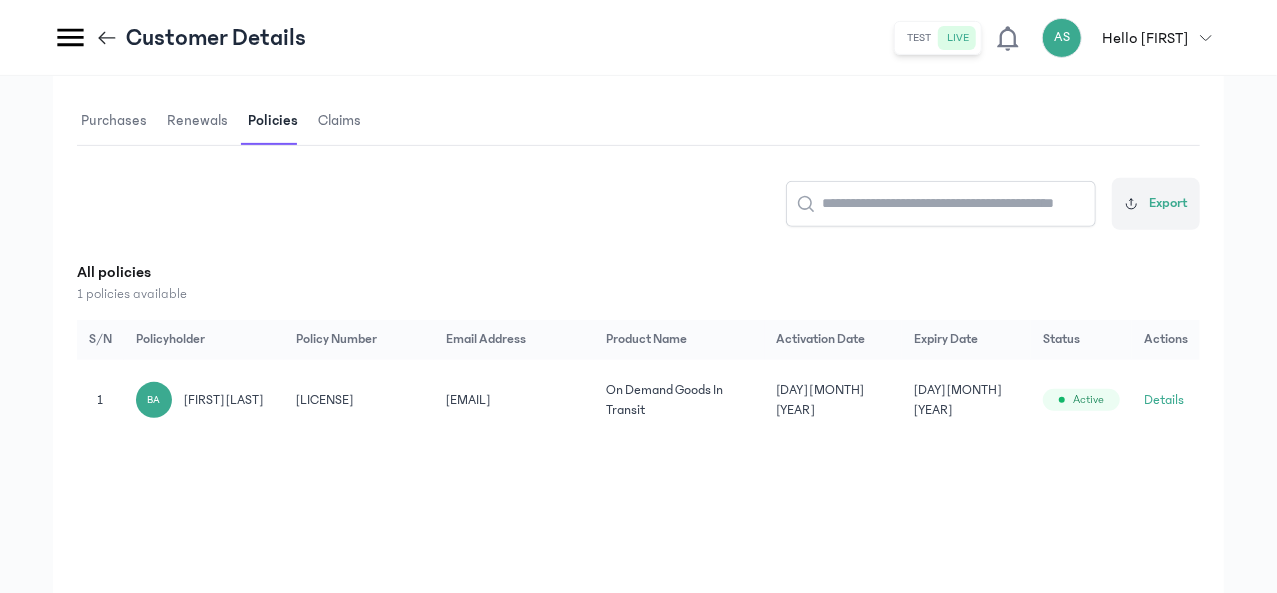 click on "Claims" at bounding box center [339, 121] 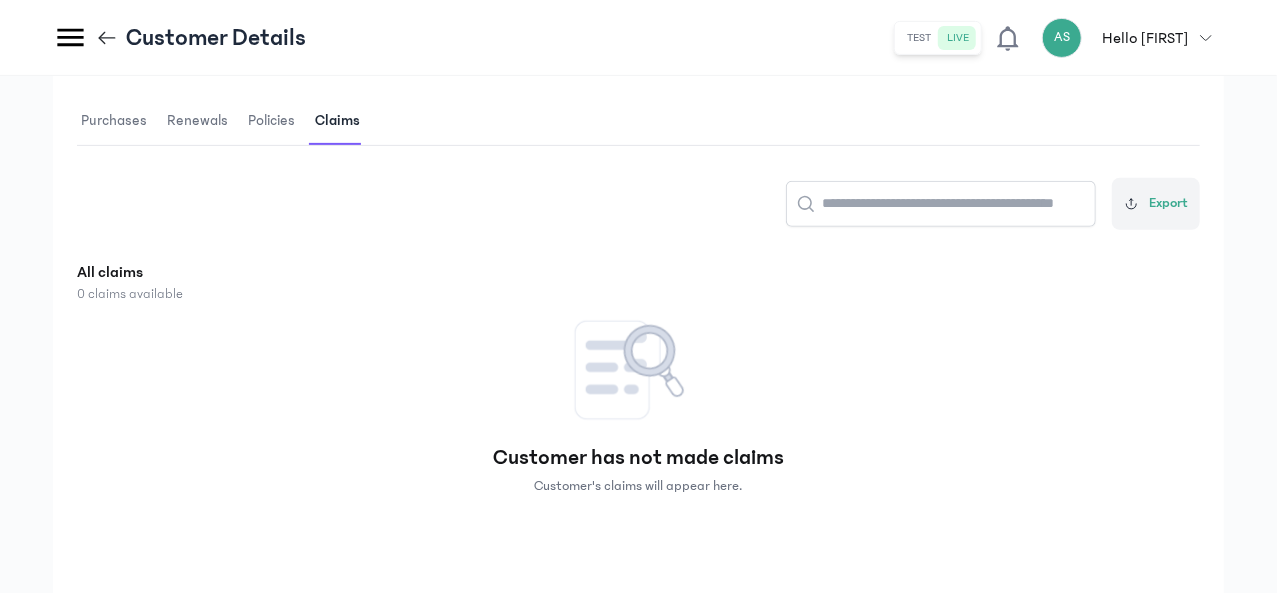 click 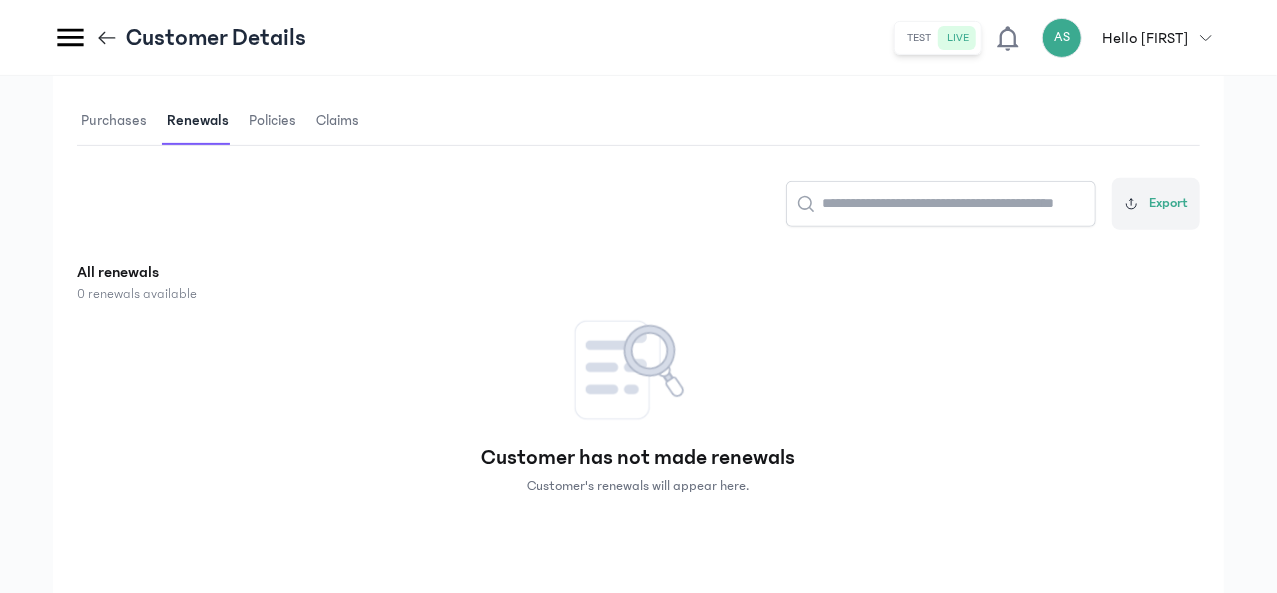 click 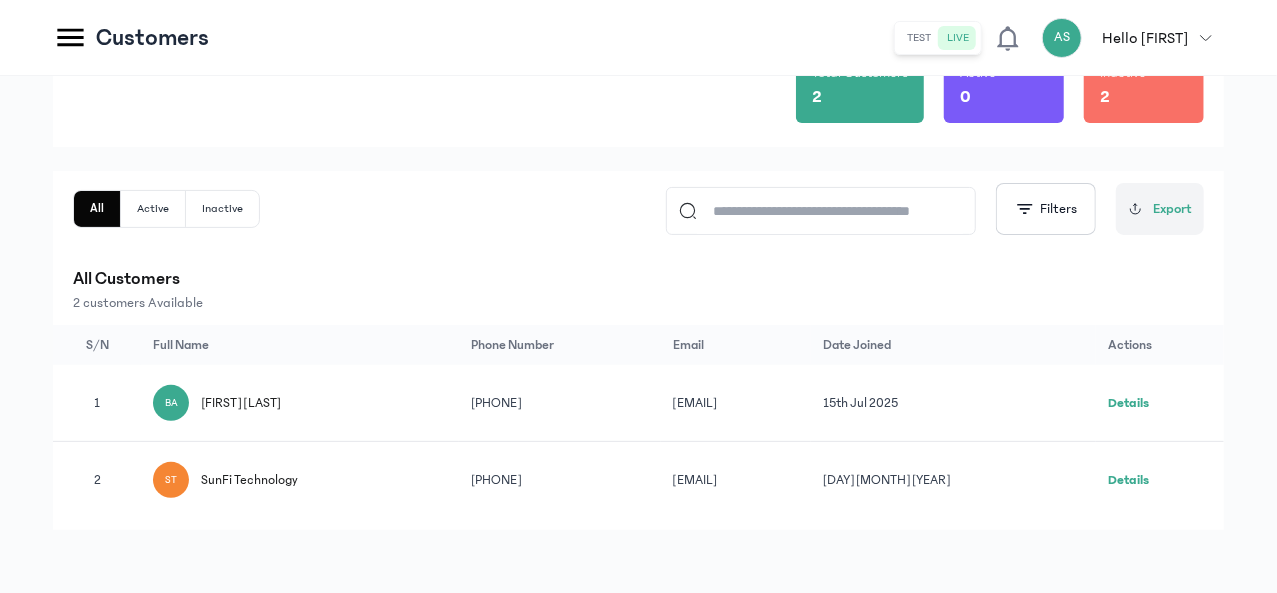 click on "Details" 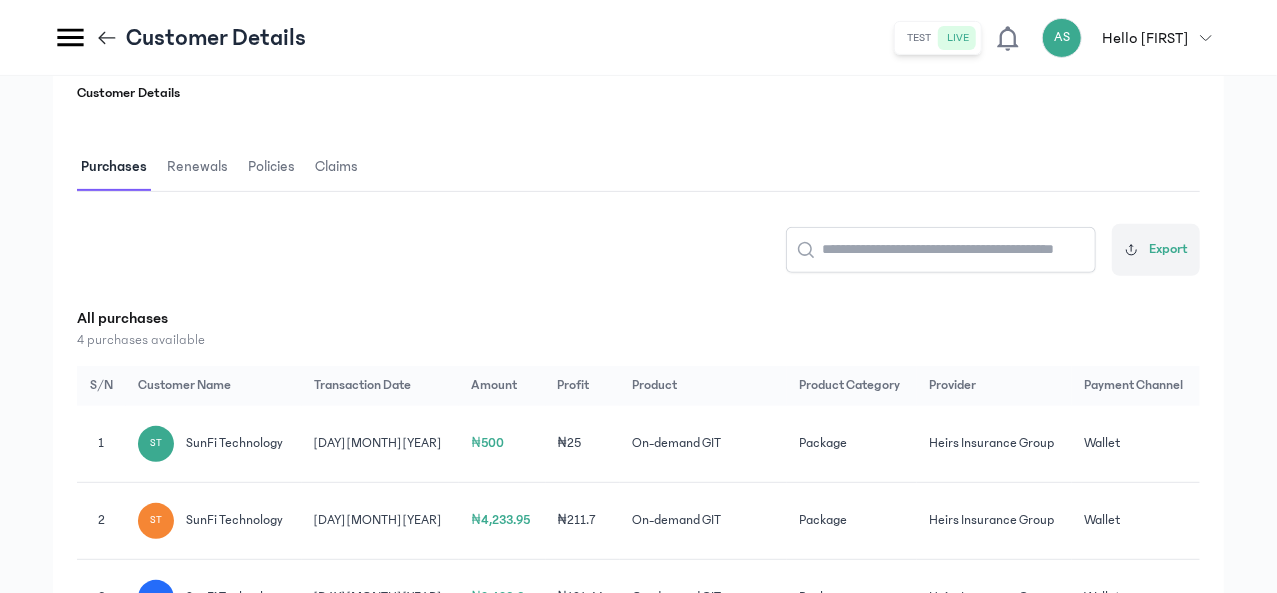scroll, scrollTop: 0, scrollLeft: 0, axis: both 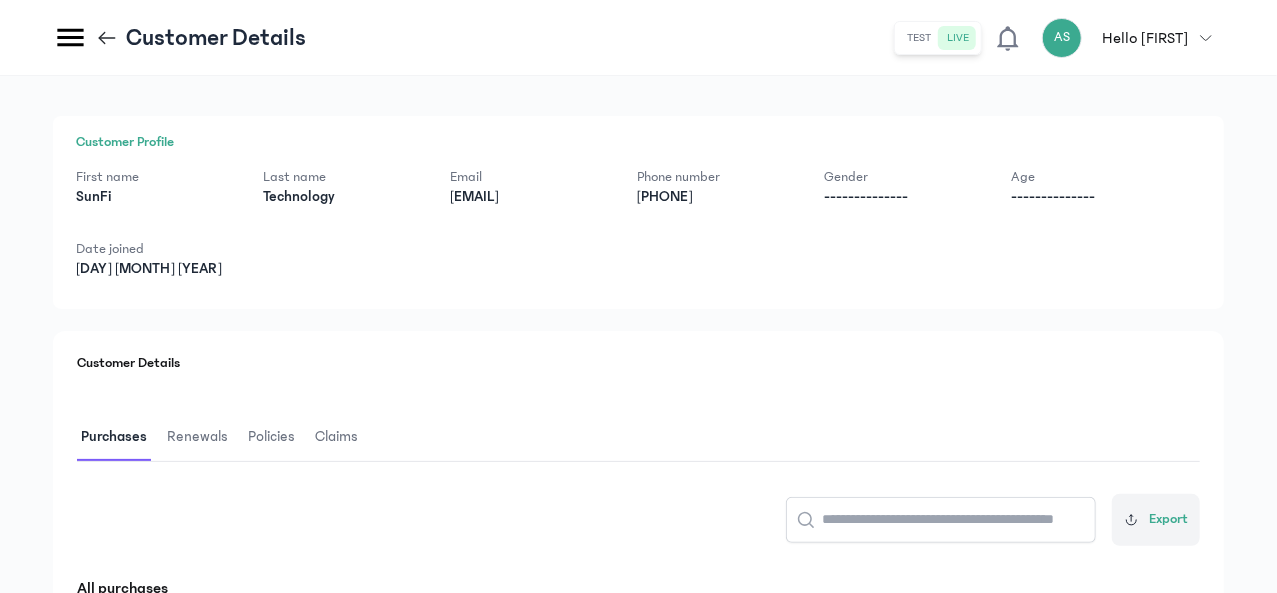click on "Policies" at bounding box center (-167, 351) 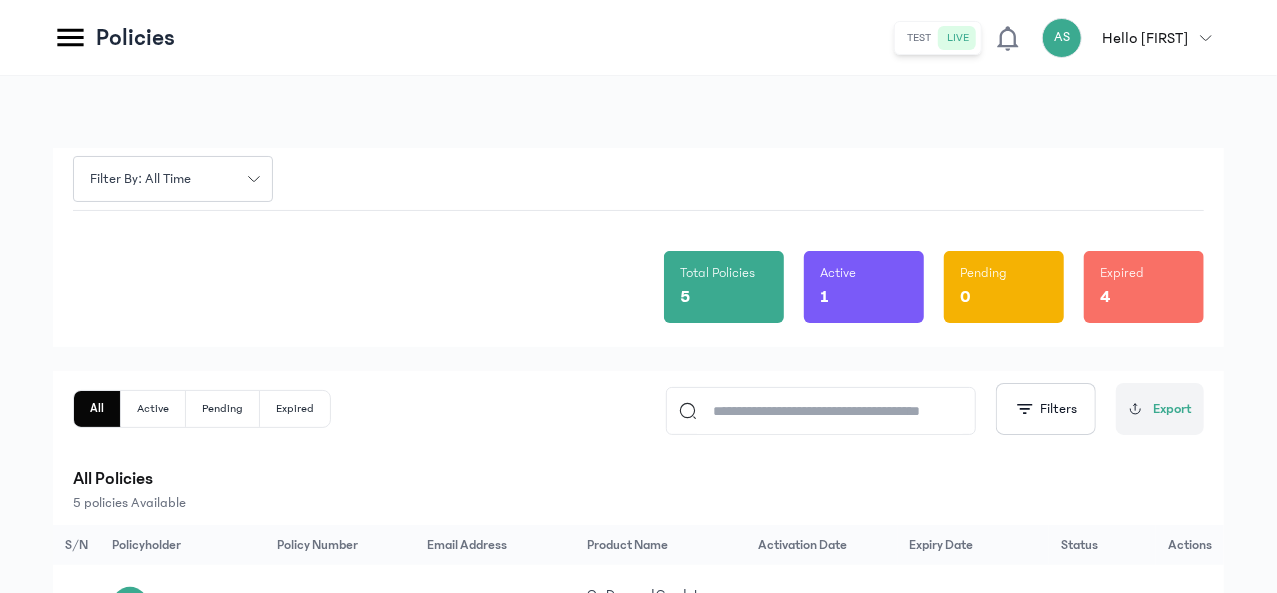 click 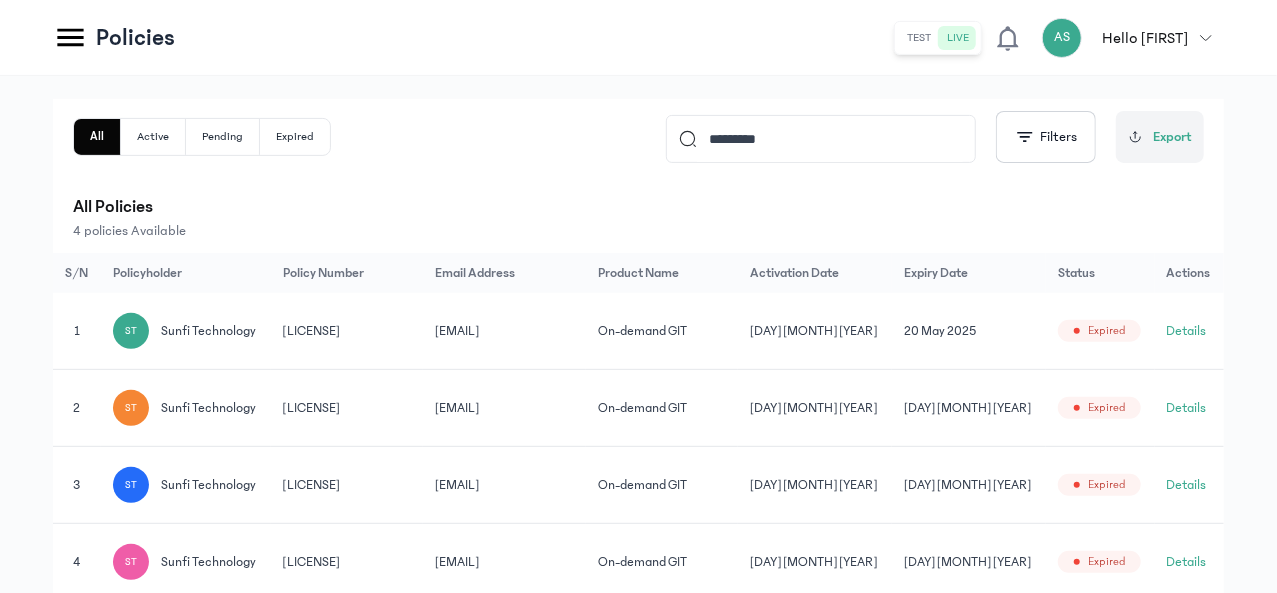 scroll, scrollTop: 273, scrollLeft: 0, axis: vertical 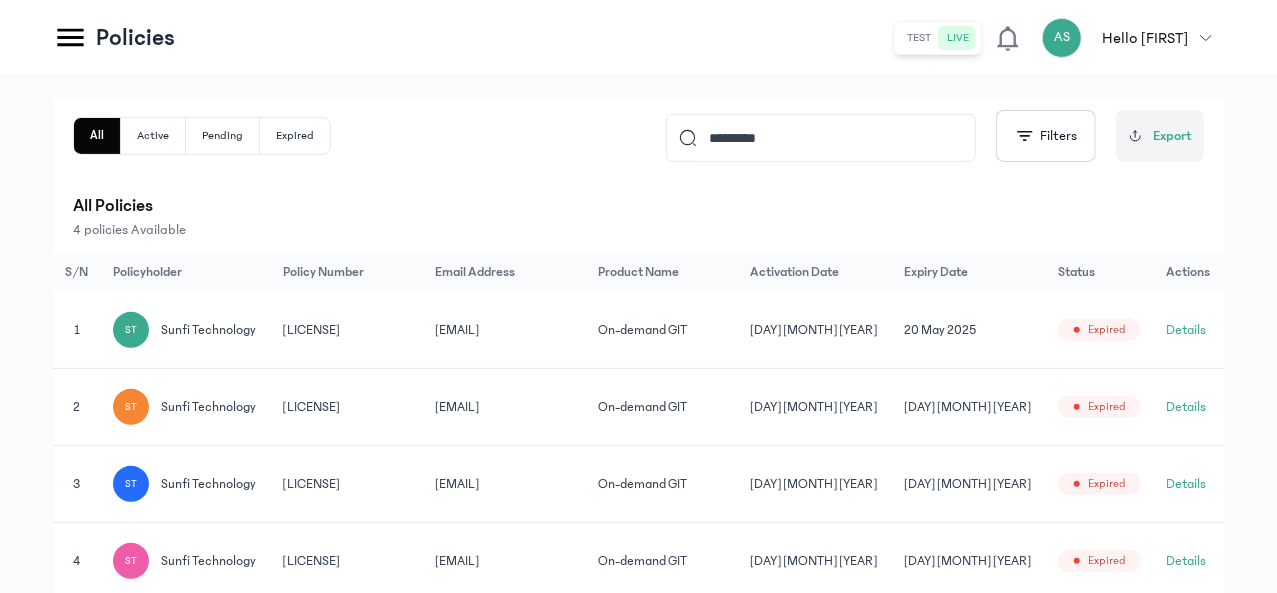 type on "*********" 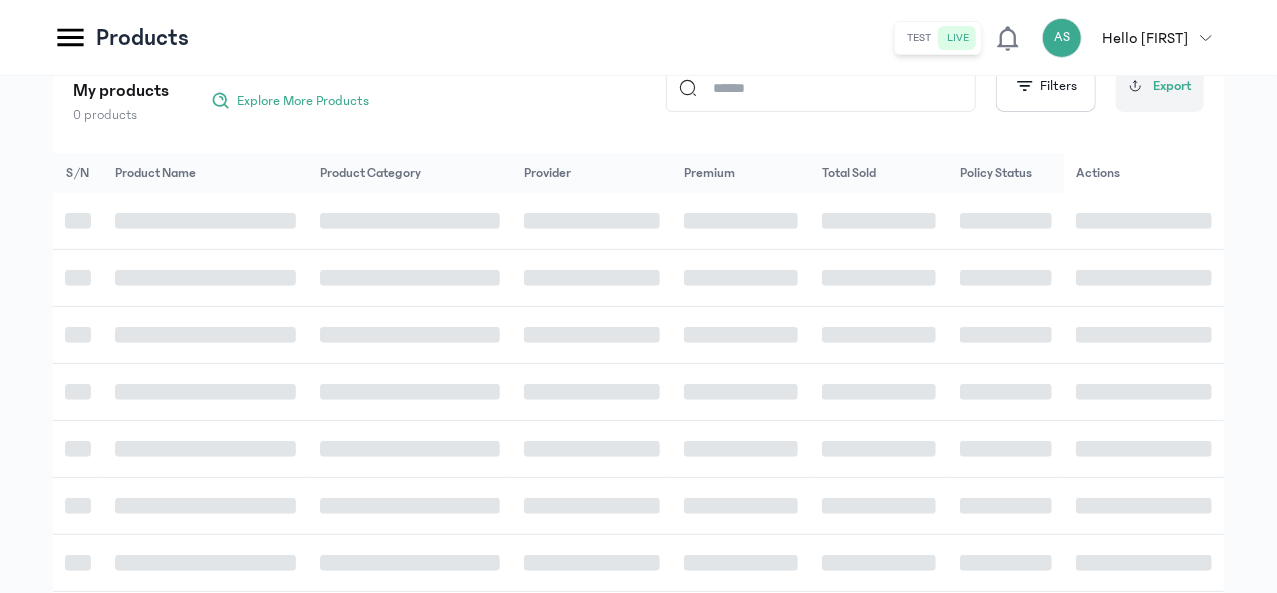 scroll, scrollTop: 0, scrollLeft: 0, axis: both 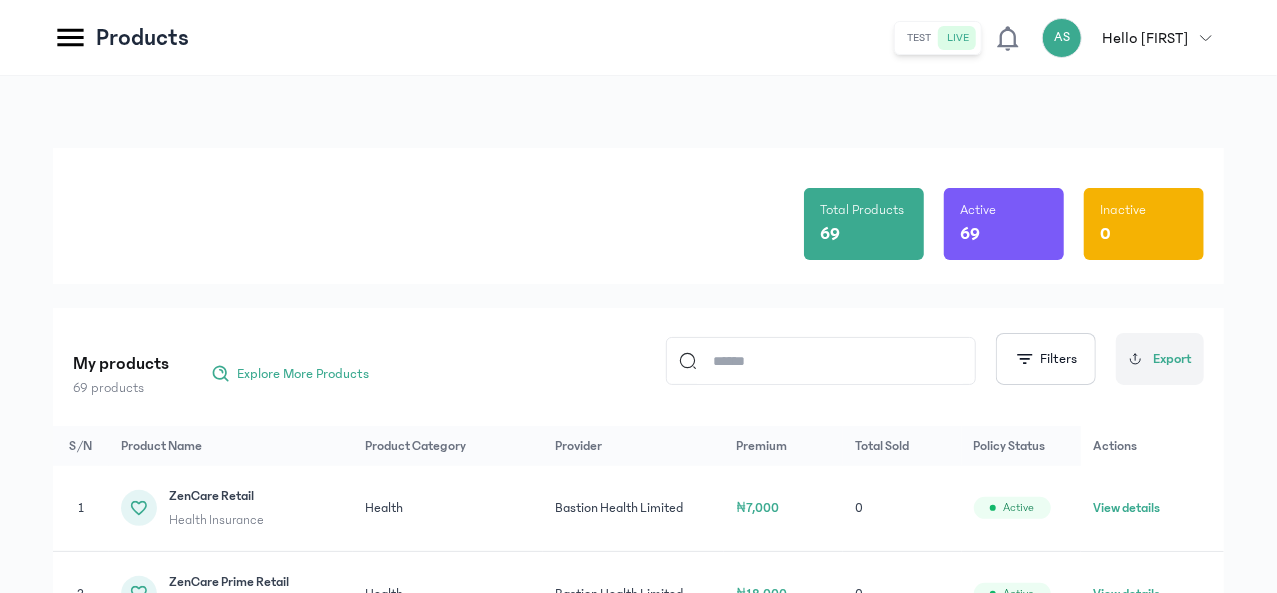 click 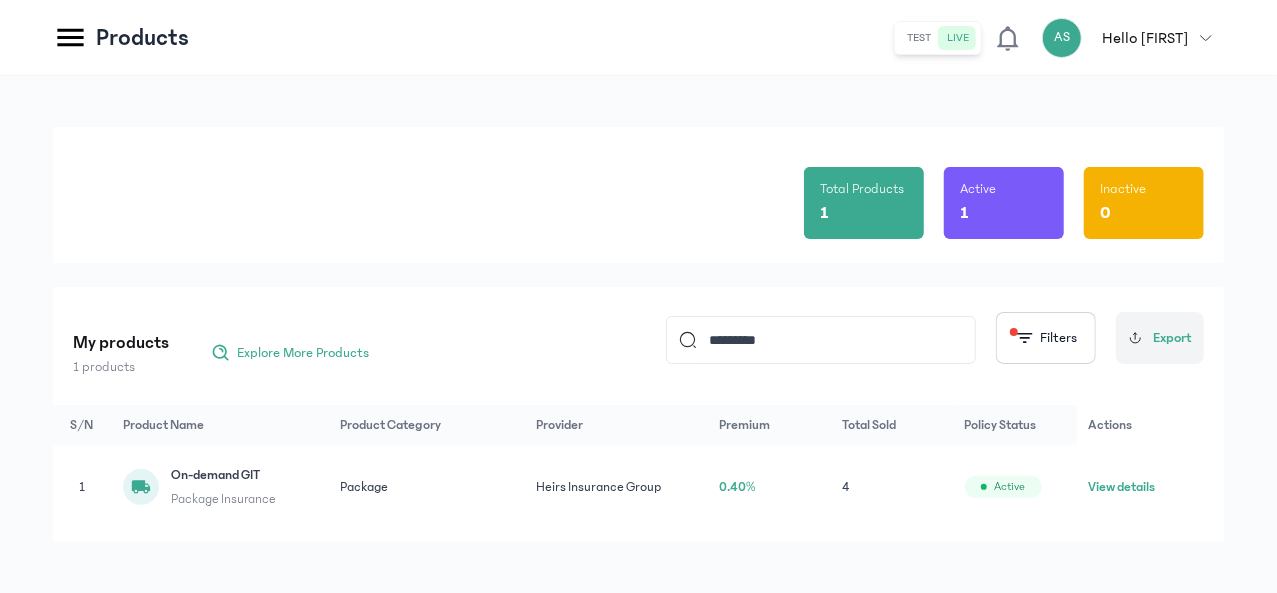 scroll, scrollTop: 53, scrollLeft: 0, axis: vertical 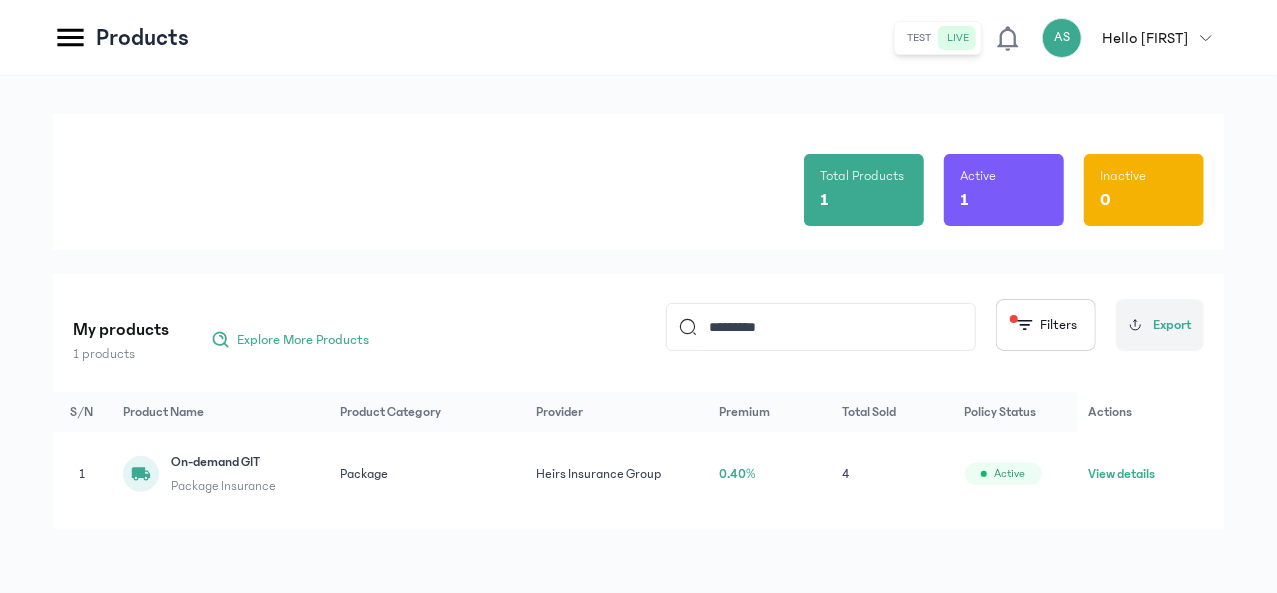 type on "*********" 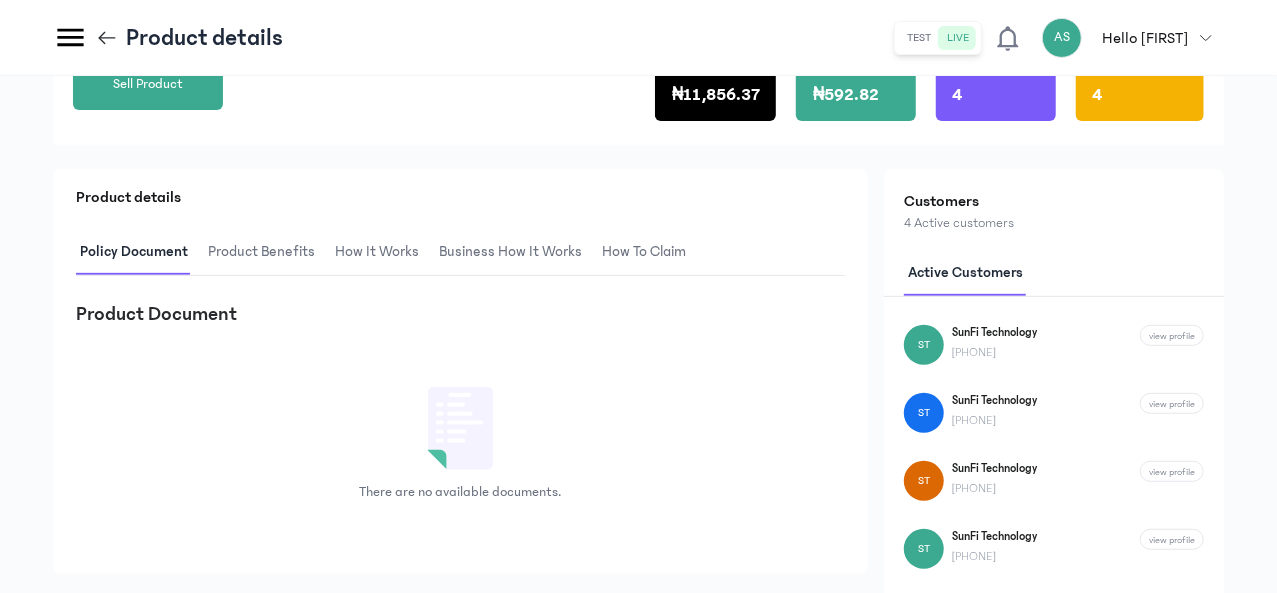 scroll, scrollTop: 300, scrollLeft: 0, axis: vertical 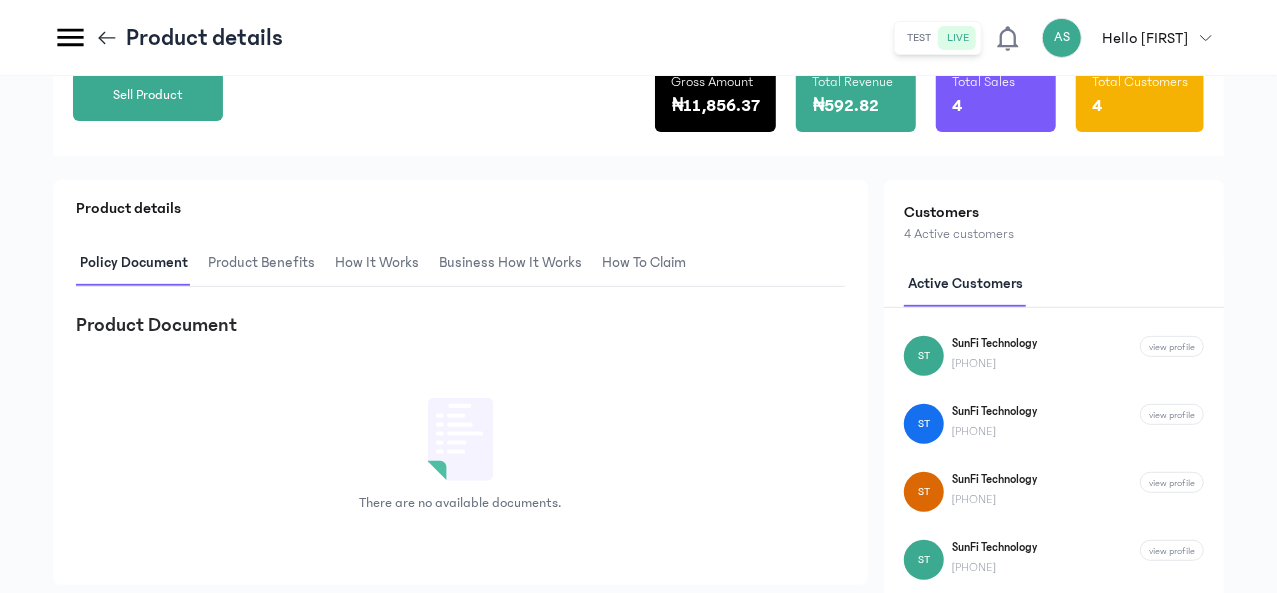 click on "Product Benefits" at bounding box center (261, 263) 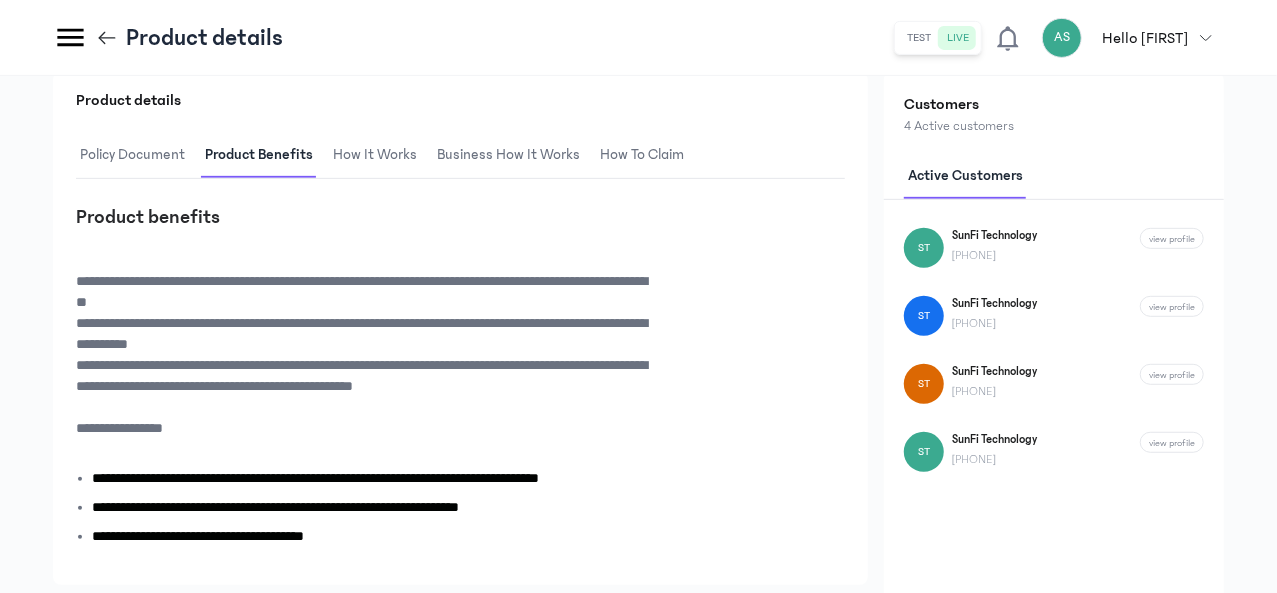 scroll, scrollTop: 420, scrollLeft: 0, axis: vertical 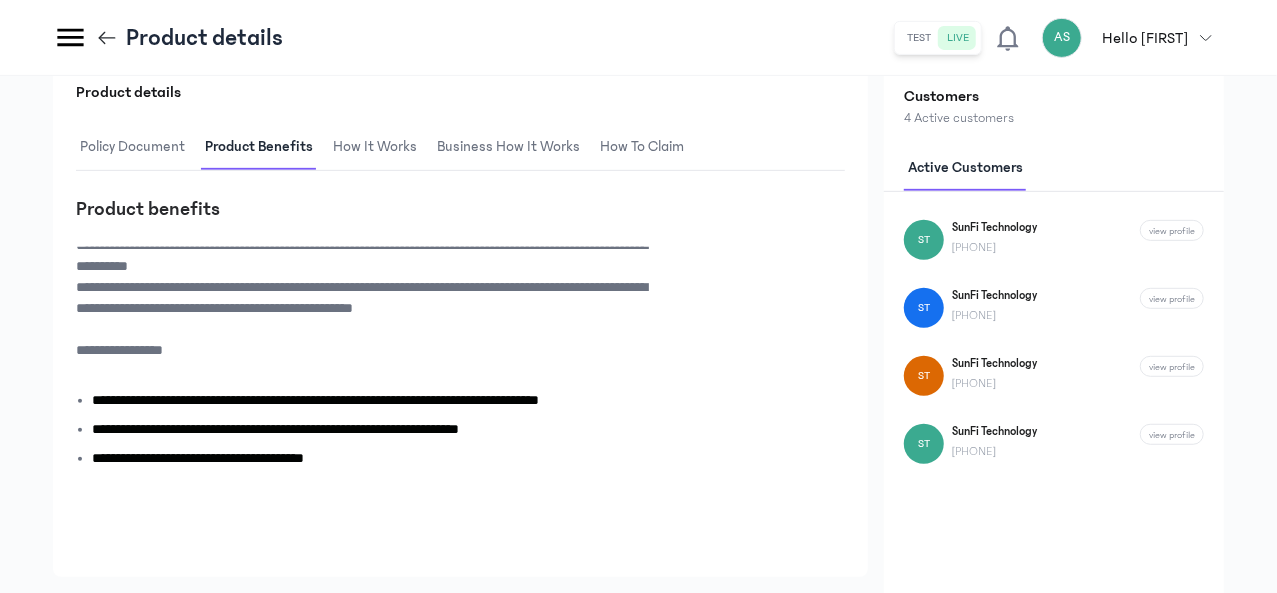 click on "How It Works" at bounding box center (375, 147) 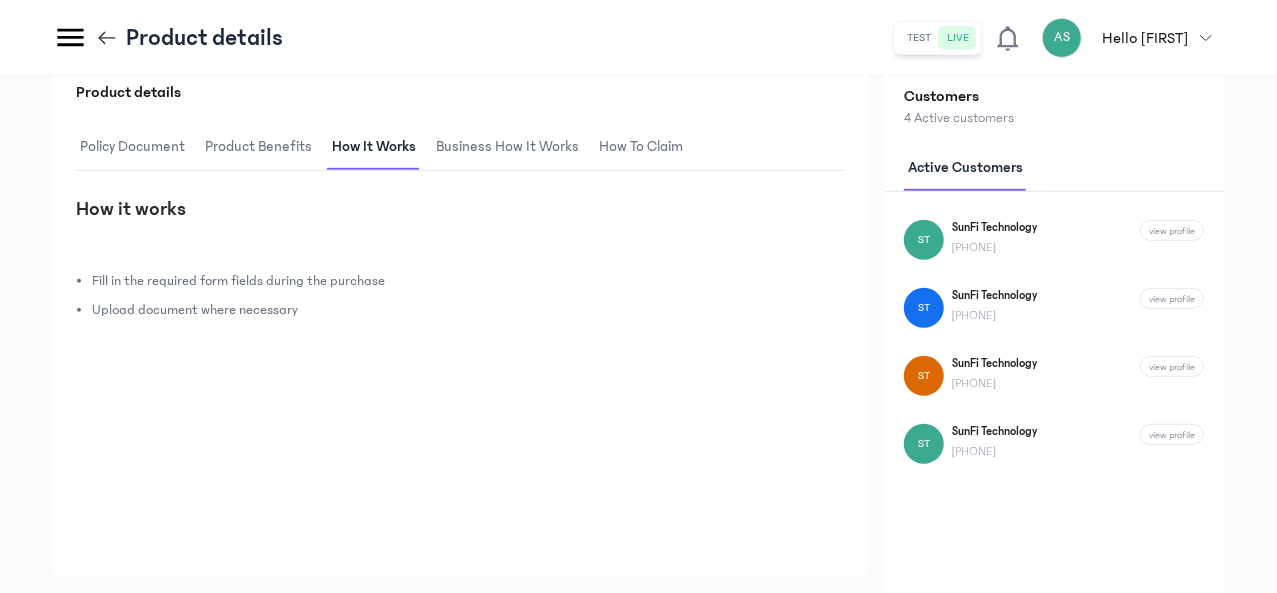 click on "Business How It Works" at bounding box center (507, 147) 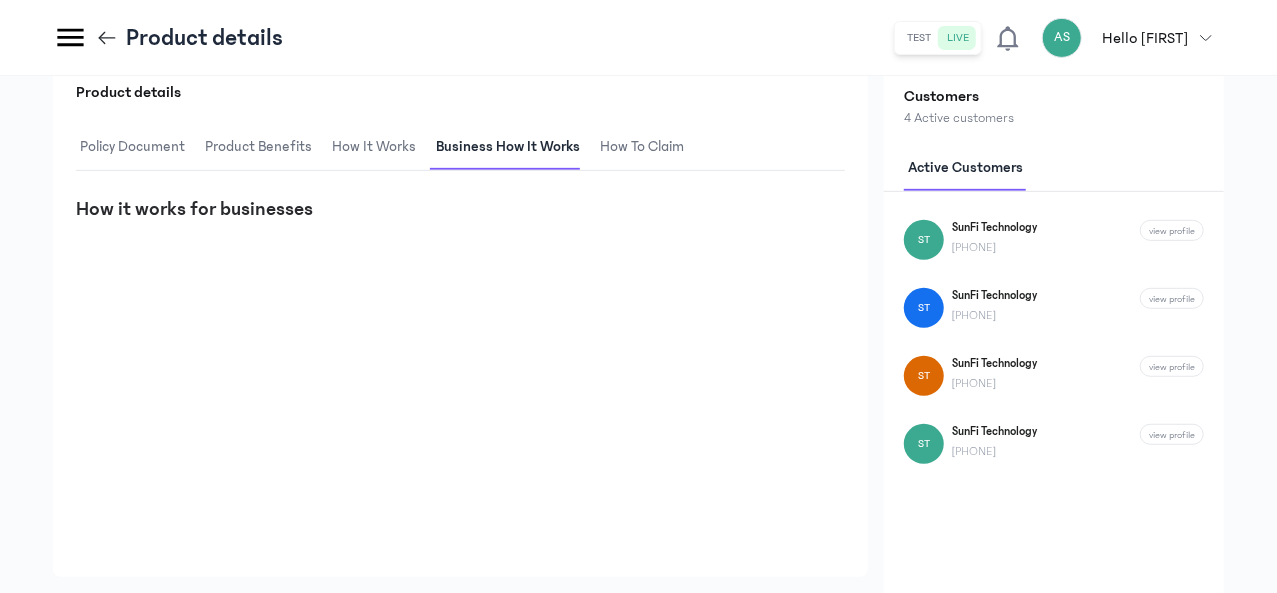click on "How to claim" at bounding box center (642, 147) 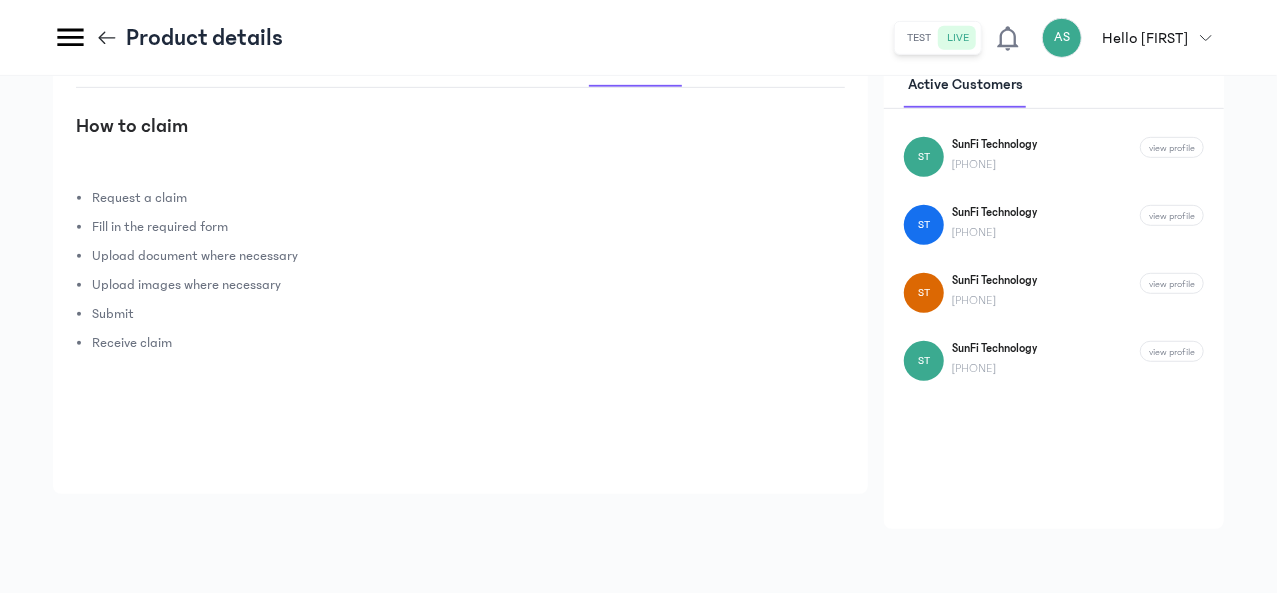 scroll, scrollTop: 606, scrollLeft: 0, axis: vertical 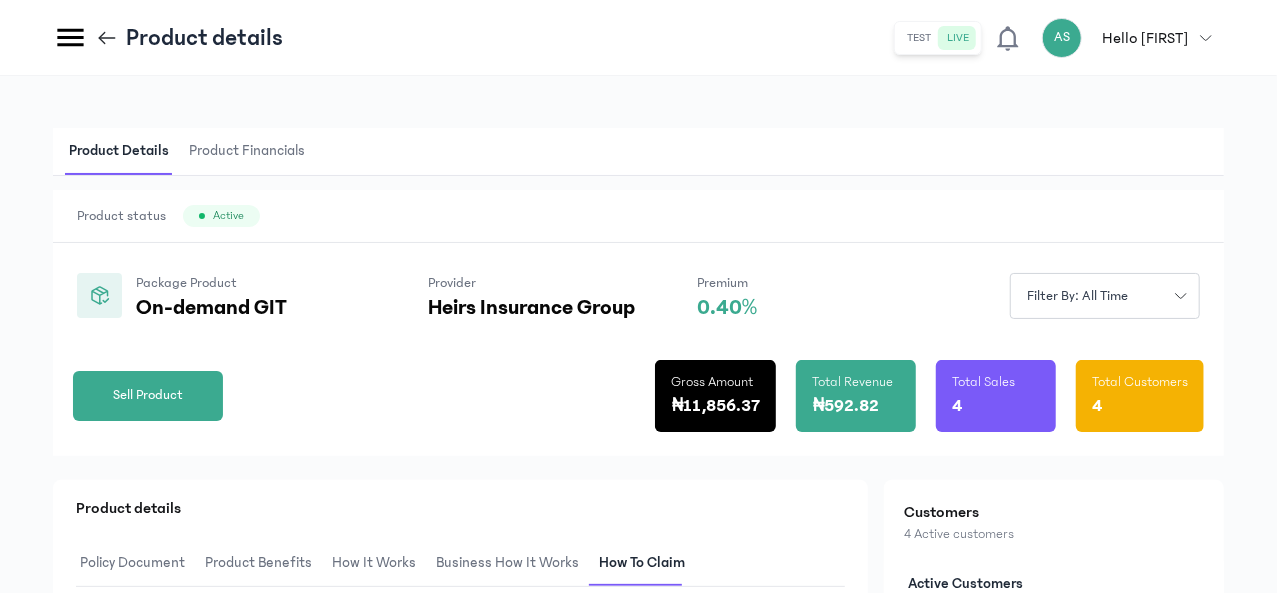 click on "Product Financials" at bounding box center (247, 151) 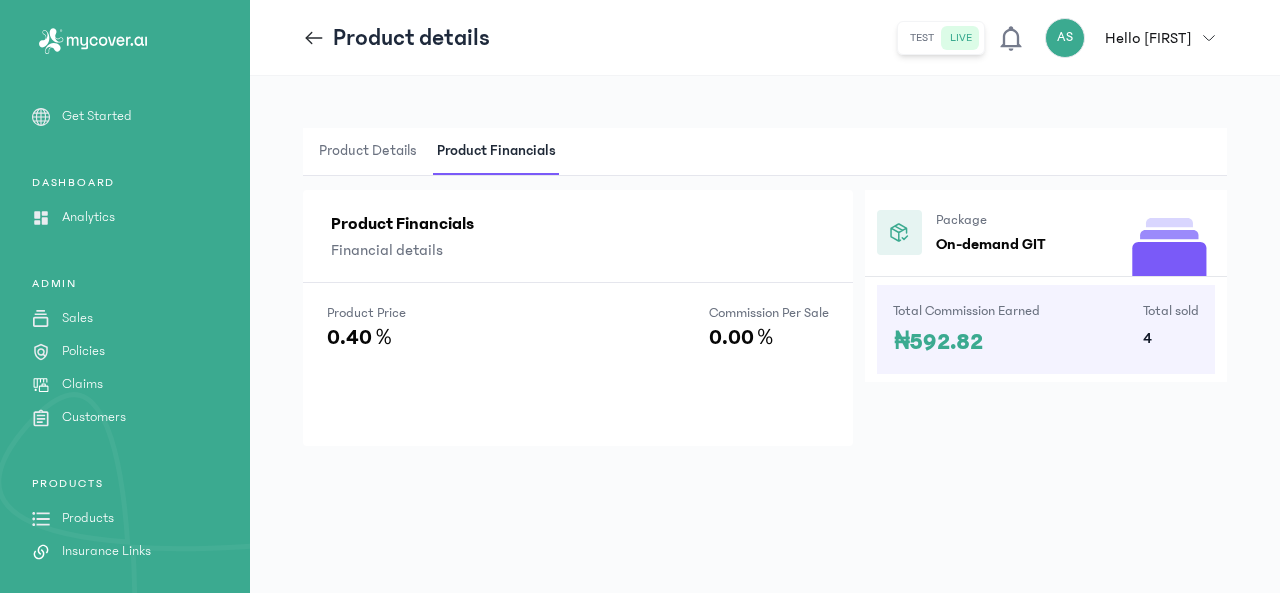 click on "Product Details" at bounding box center (368, 151) 